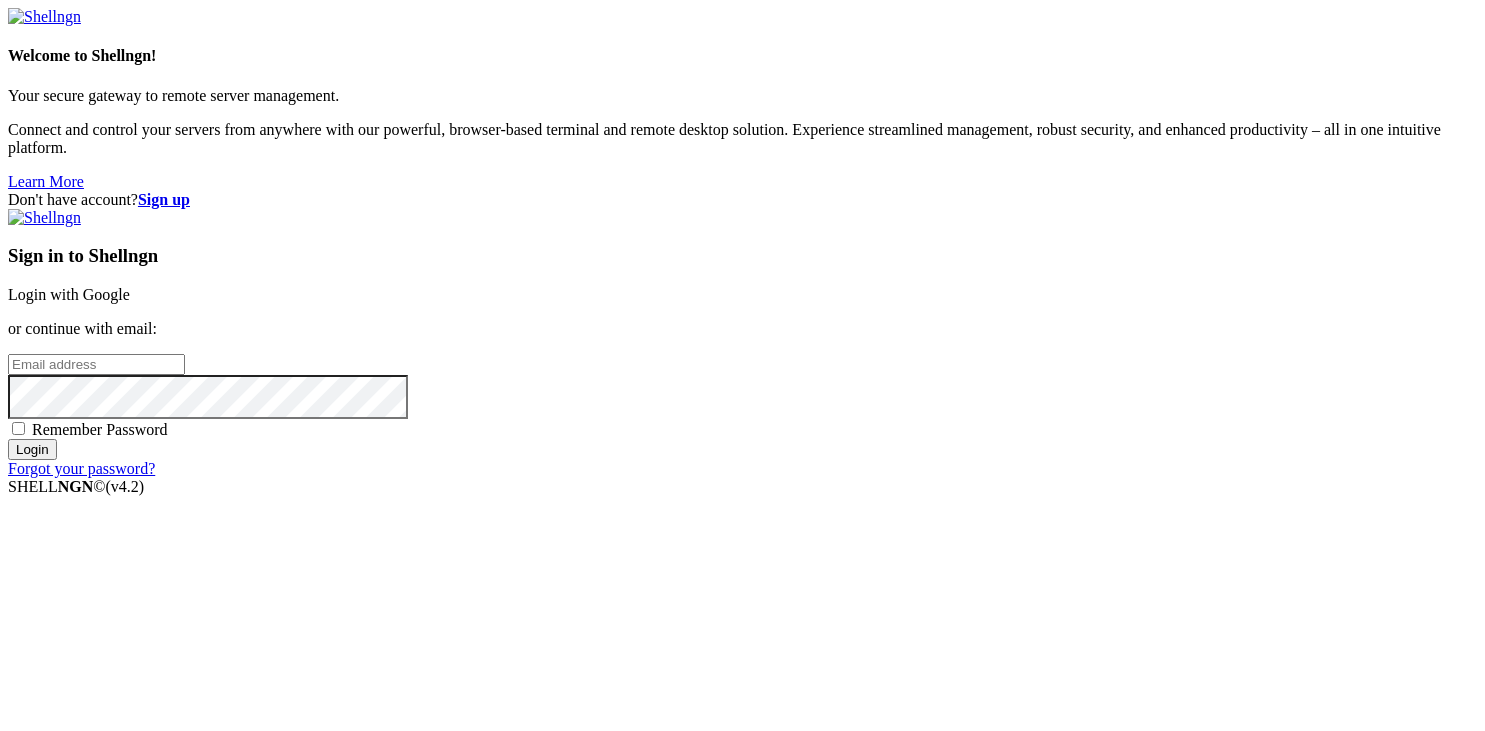 scroll, scrollTop: 0, scrollLeft: 0, axis: both 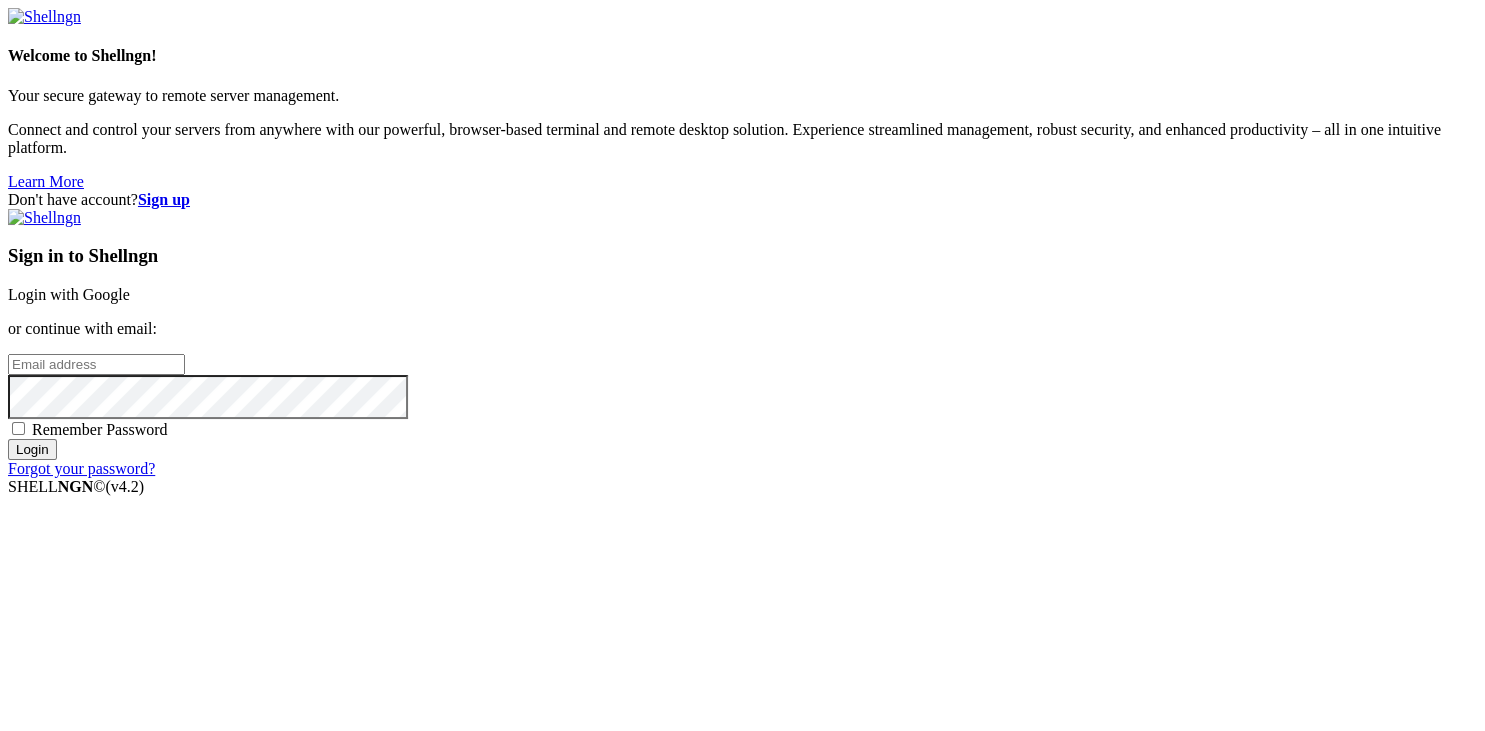 click on "Login with Google" at bounding box center (69, 294) 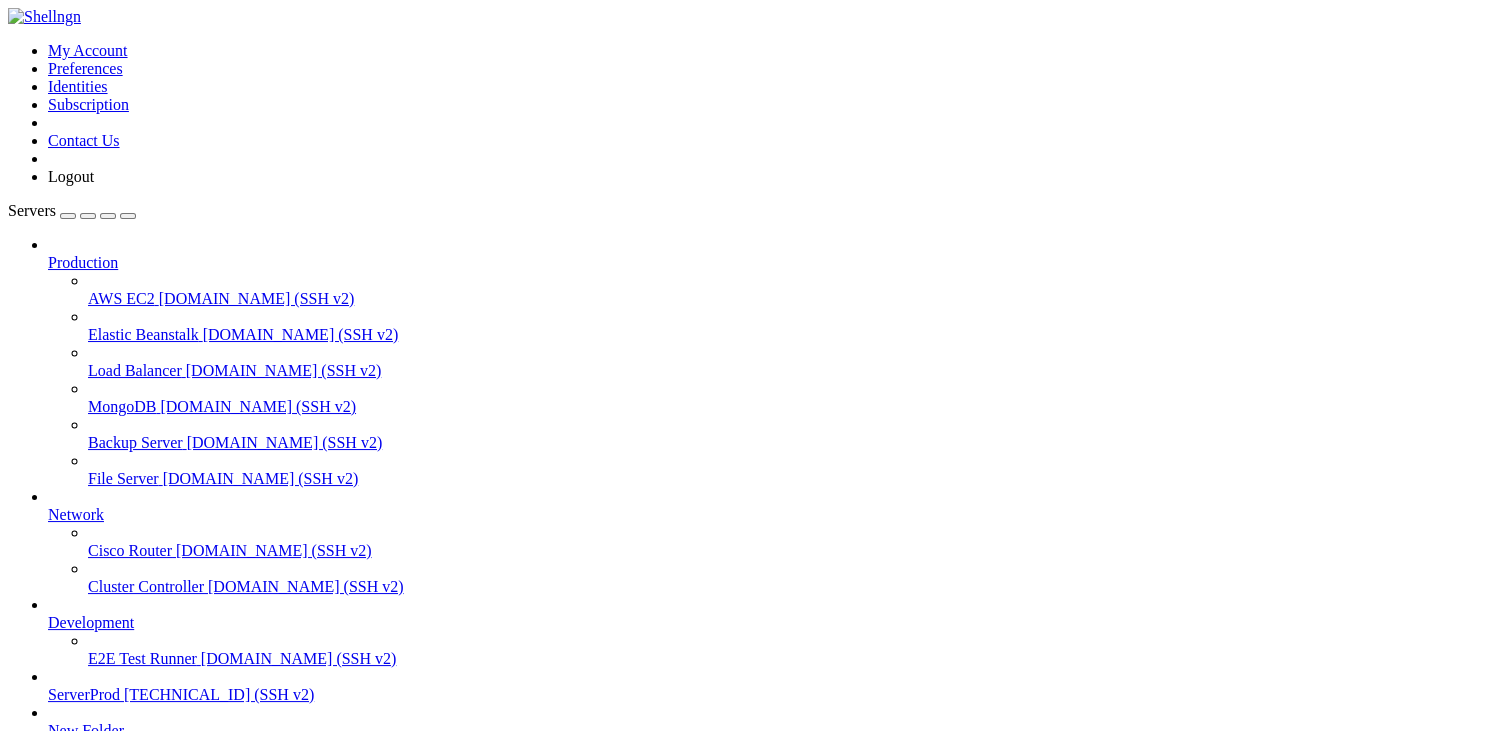 scroll, scrollTop: 103, scrollLeft: 0, axis: vertical 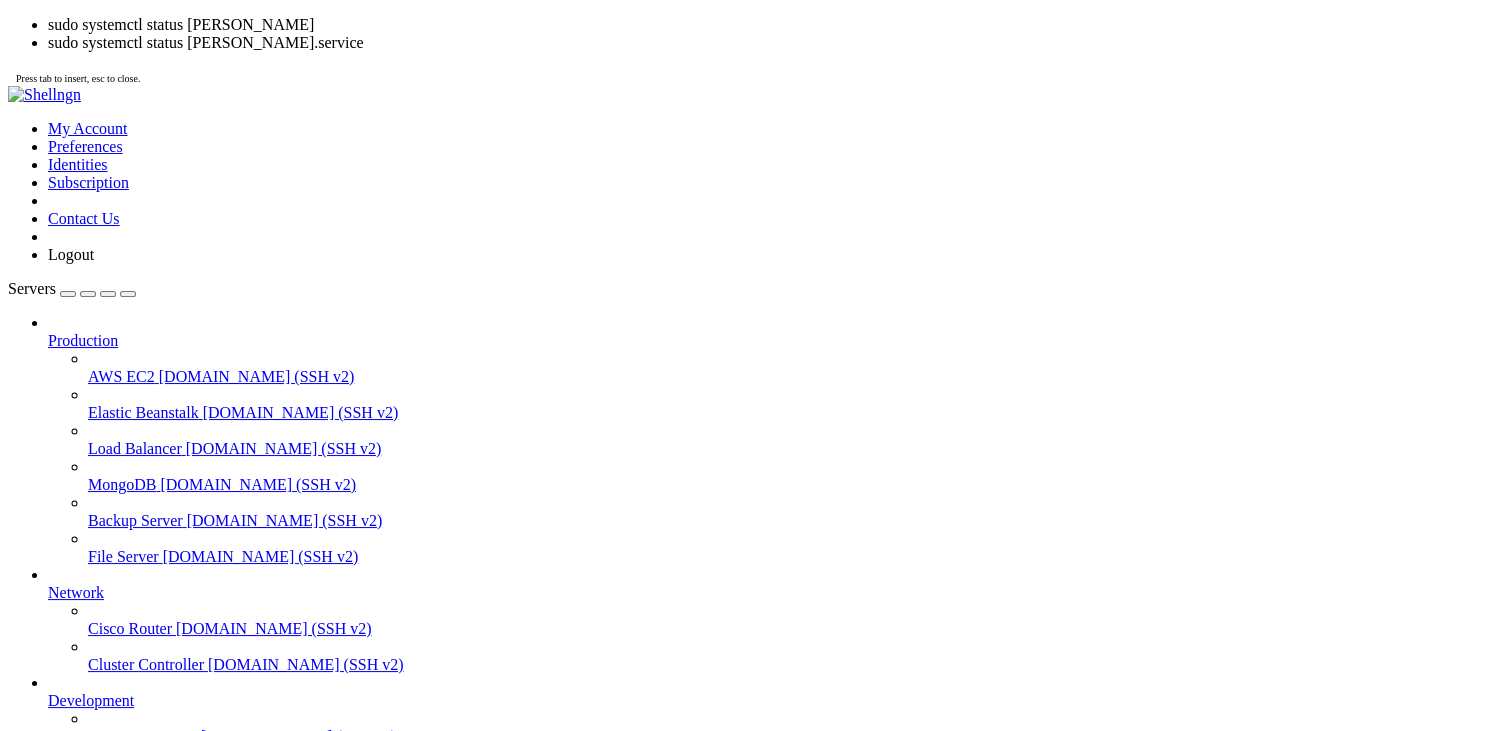 click on "/ ___/___  _  _ _____ _   ___  ___" 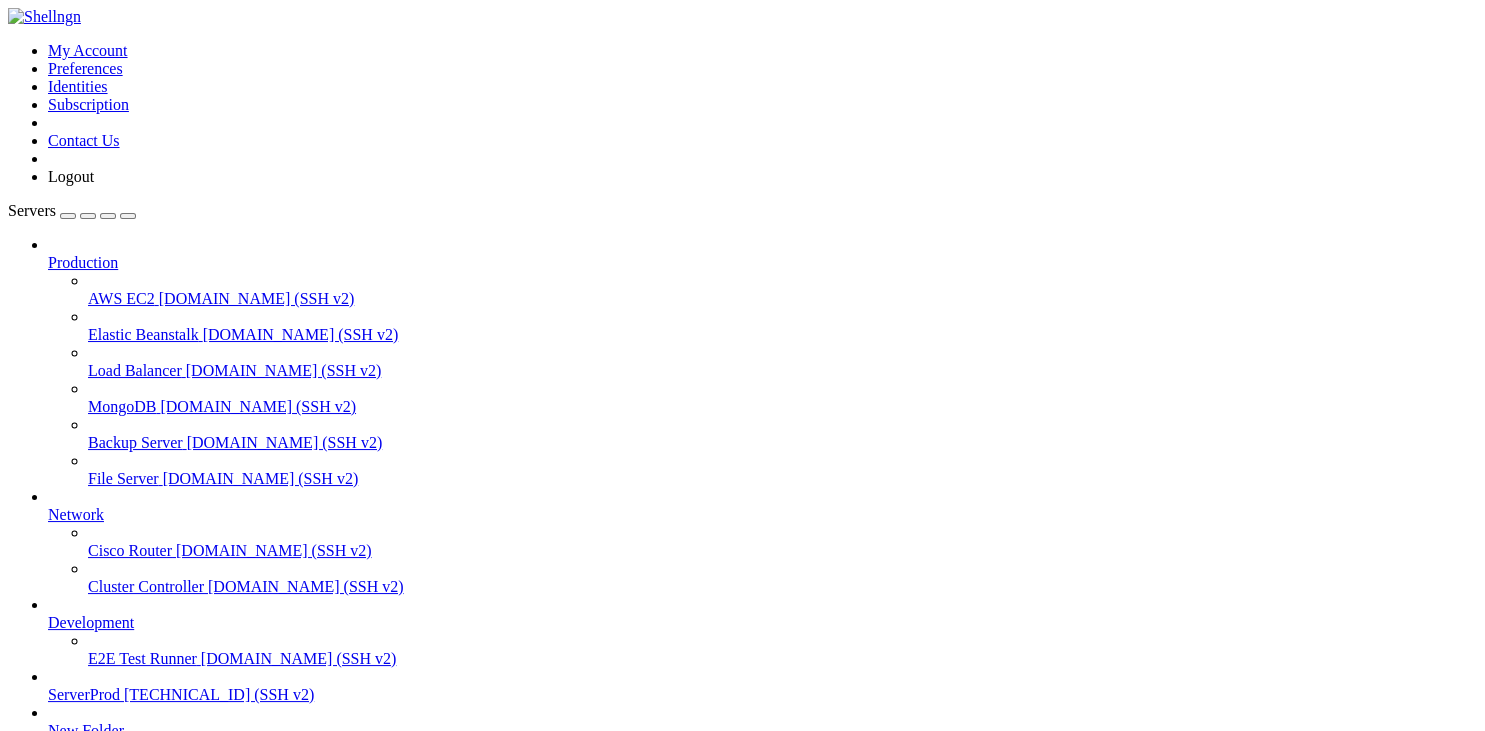 scroll, scrollTop: 200, scrollLeft: 0, axis: vertical 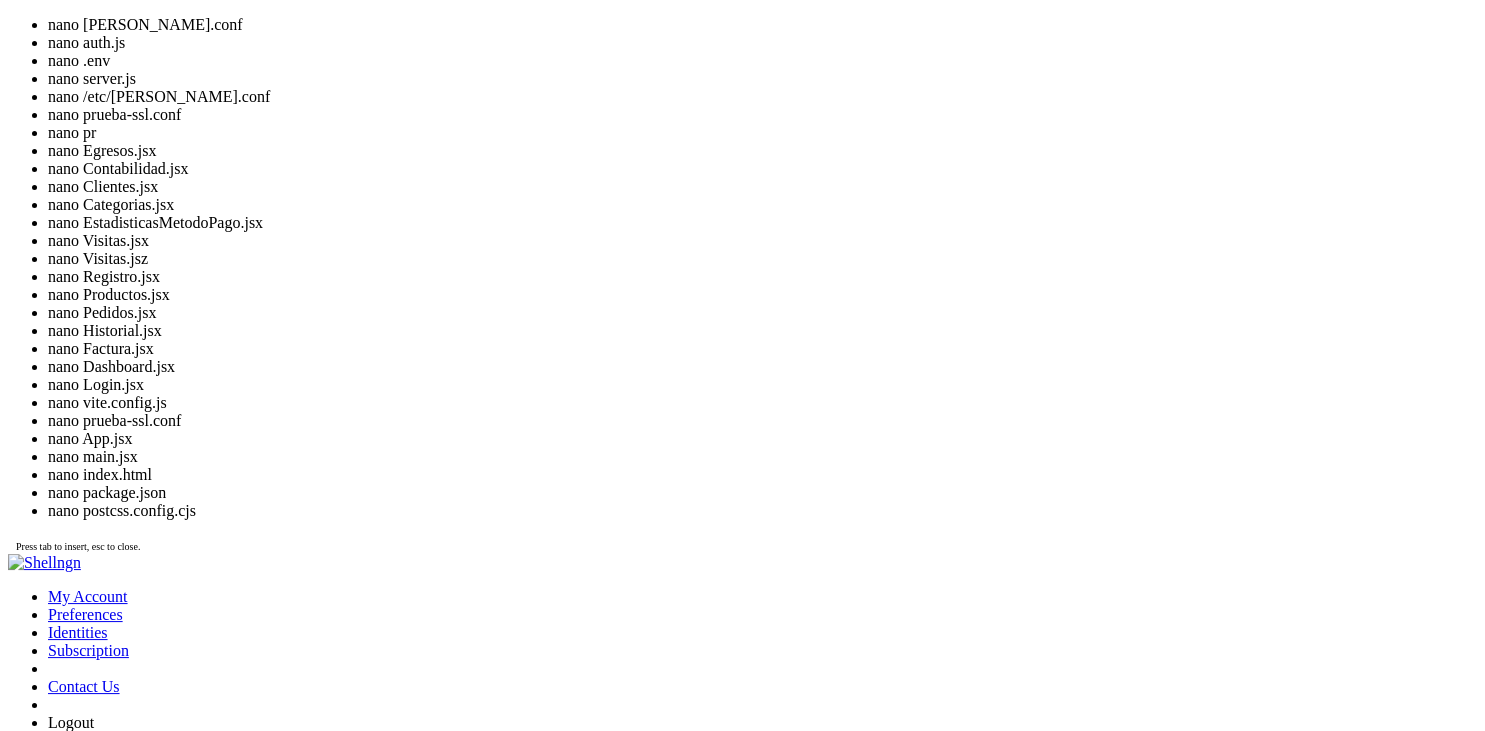 click on "root@vmi2689238:/Aplicaciones/papeleria-app/frontend/src/pages# nano" 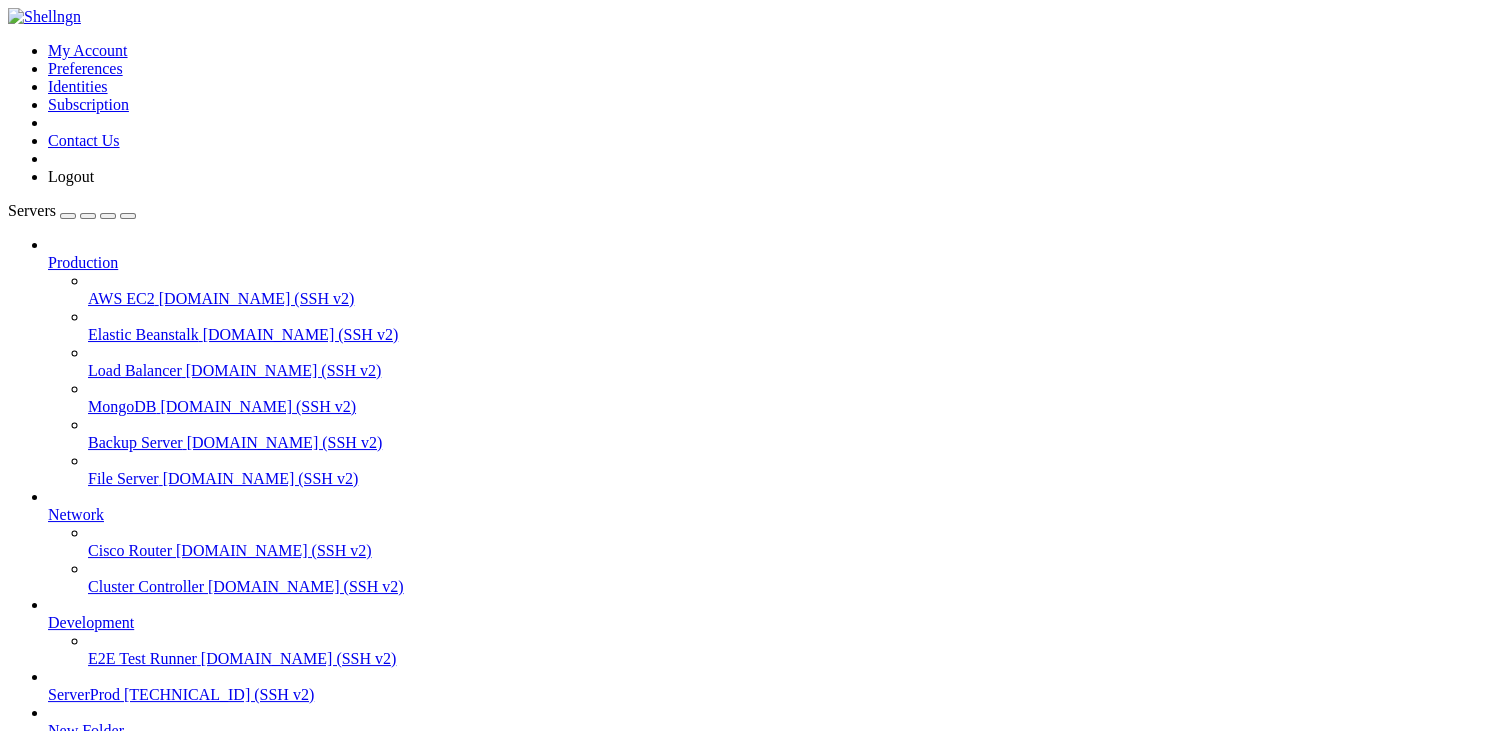 scroll, scrollTop: 501, scrollLeft: 0, axis: vertical 